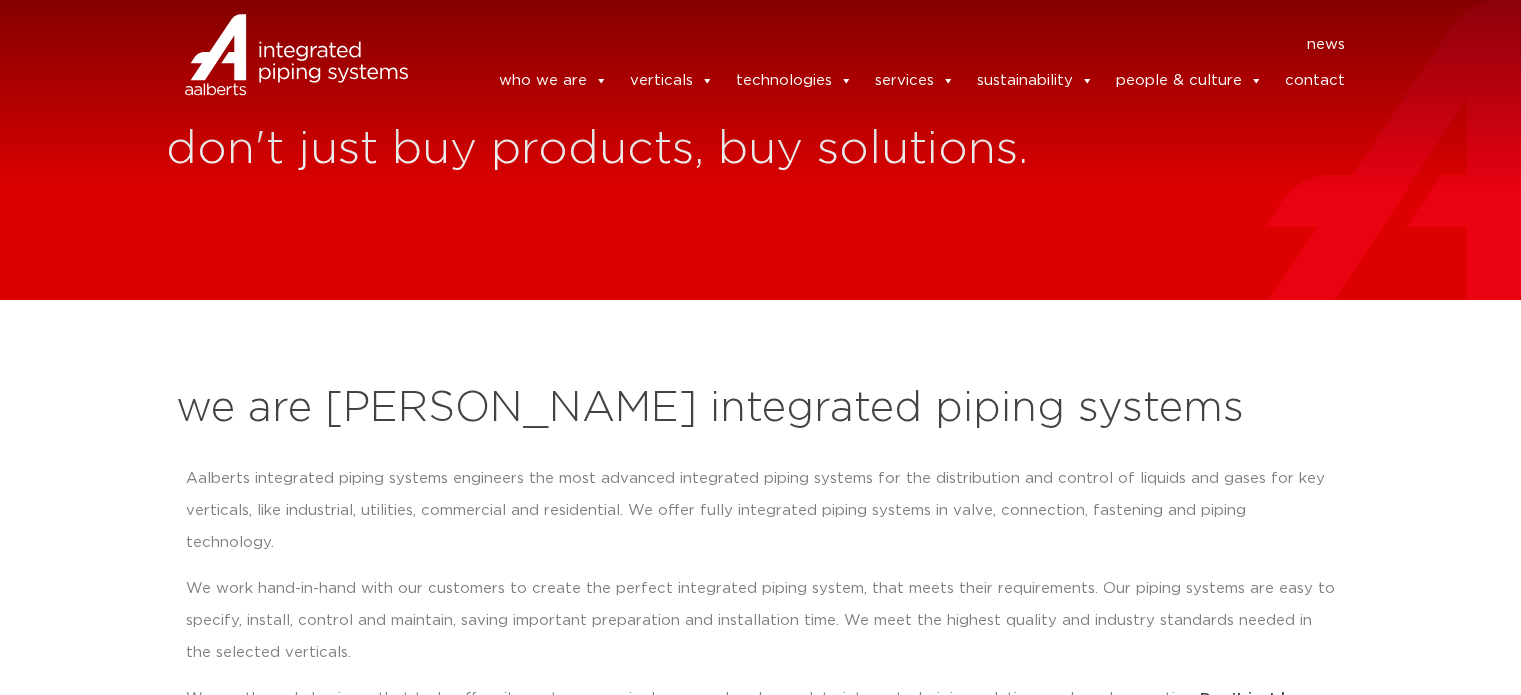 scroll, scrollTop: 0, scrollLeft: 0, axis: both 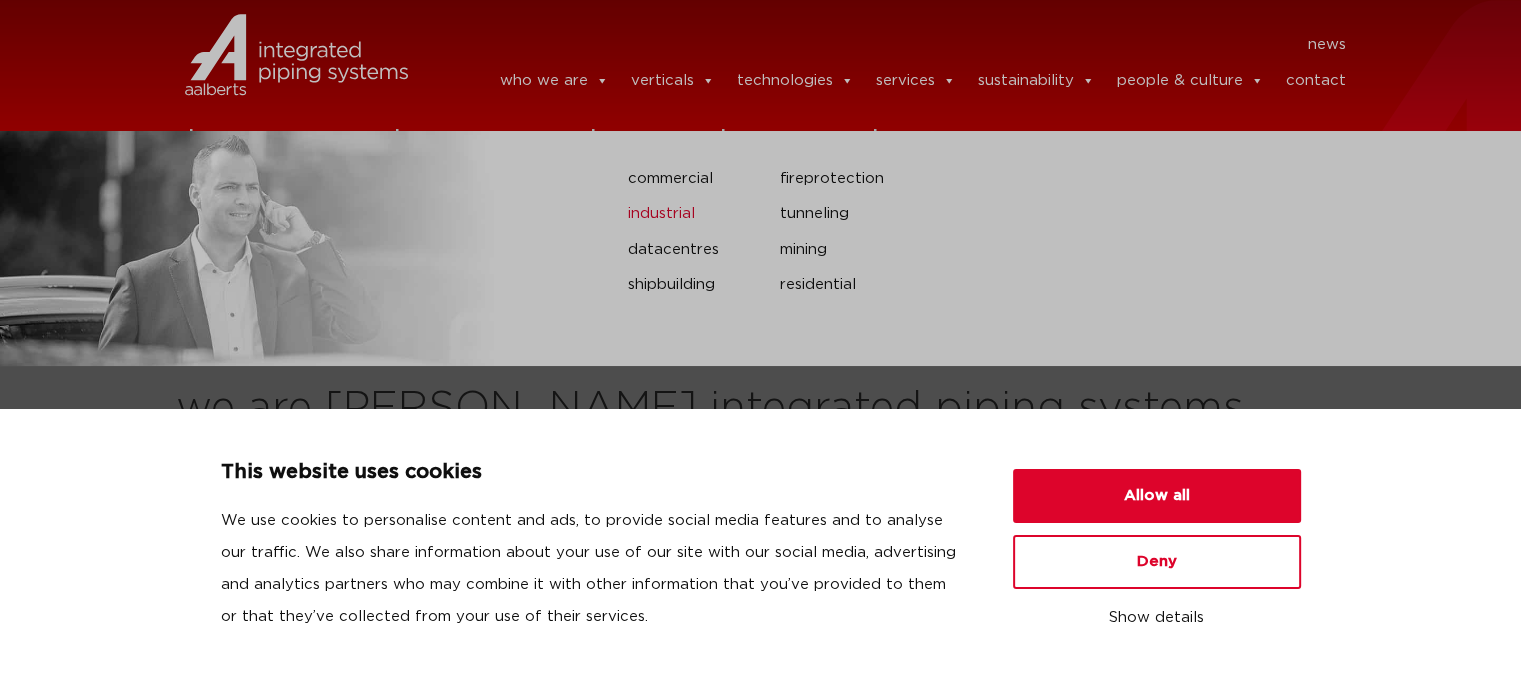 click on "industrial" at bounding box center [688, 214] 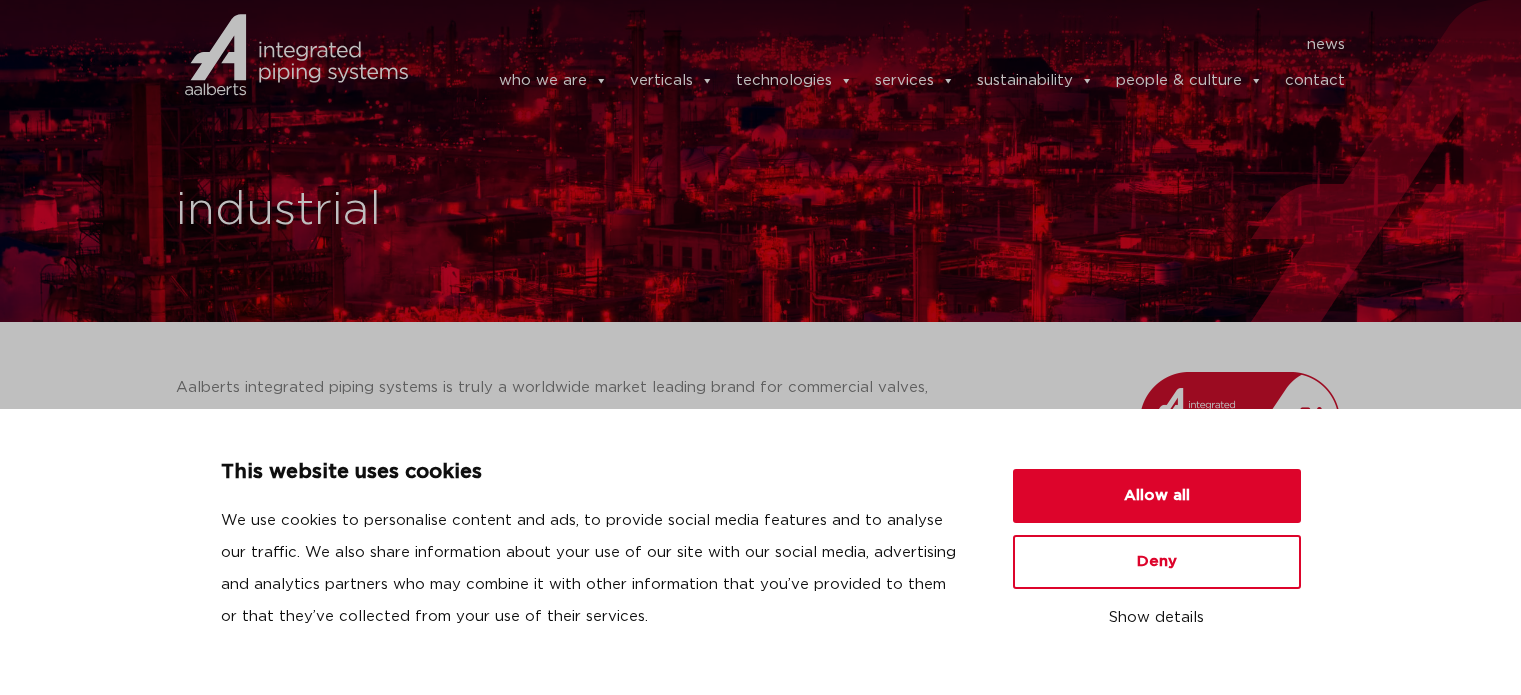 scroll, scrollTop: 0, scrollLeft: 0, axis: both 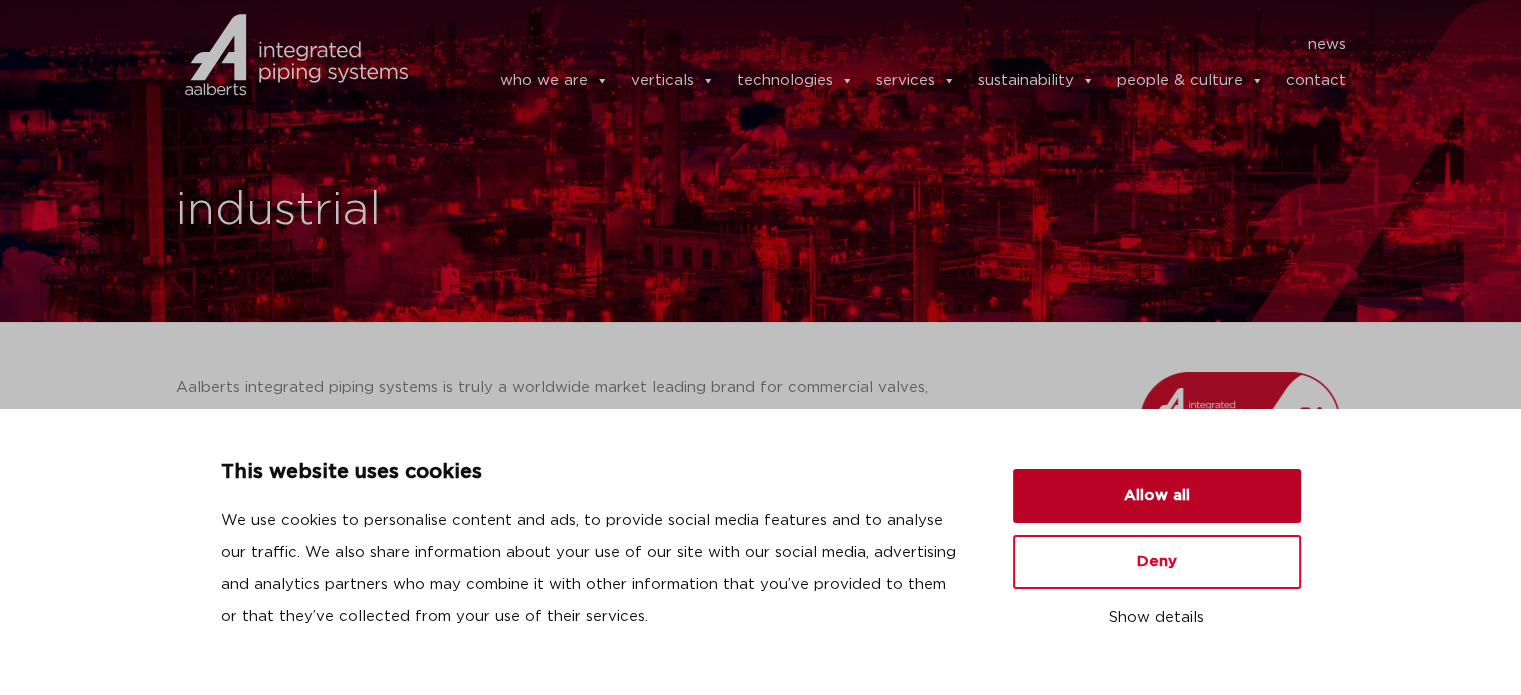 click on "Allow all" at bounding box center [1157, 496] 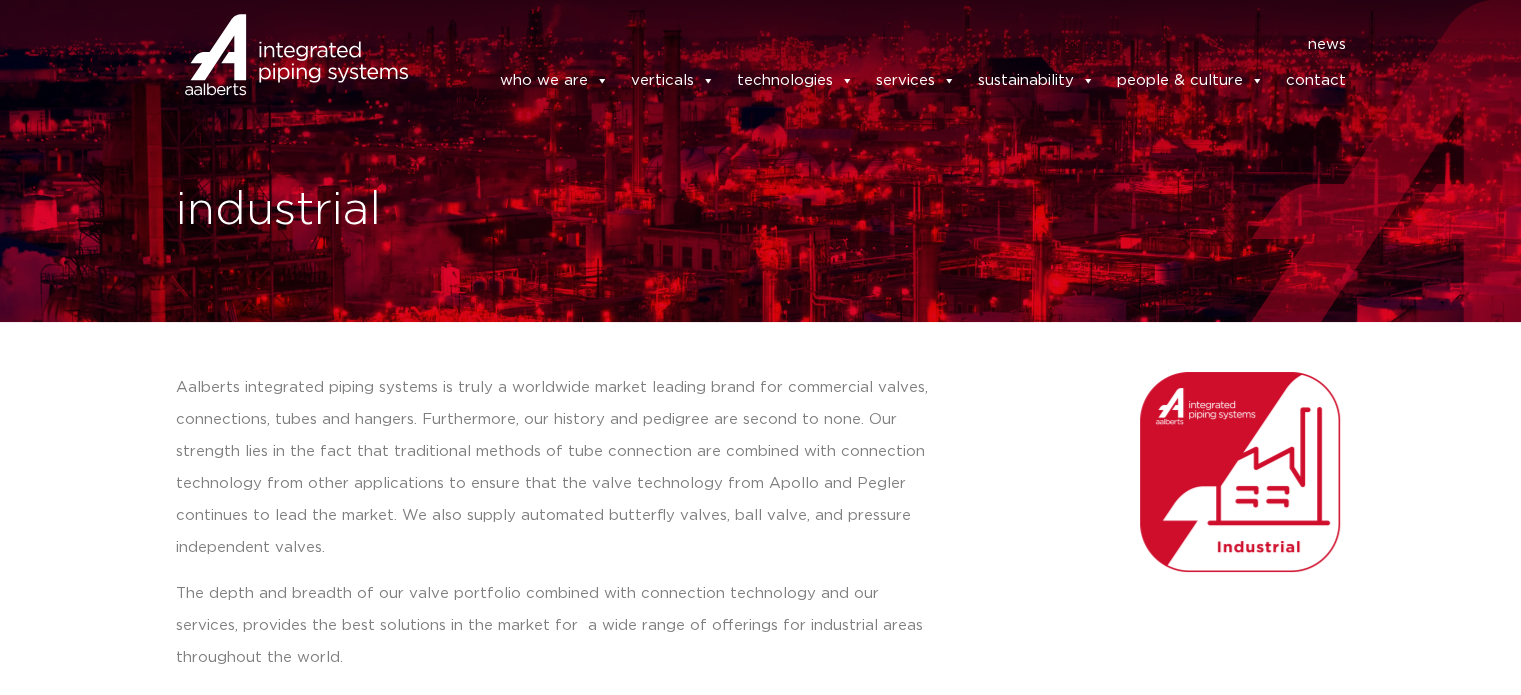 scroll, scrollTop: 608, scrollLeft: 0, axis: vertical 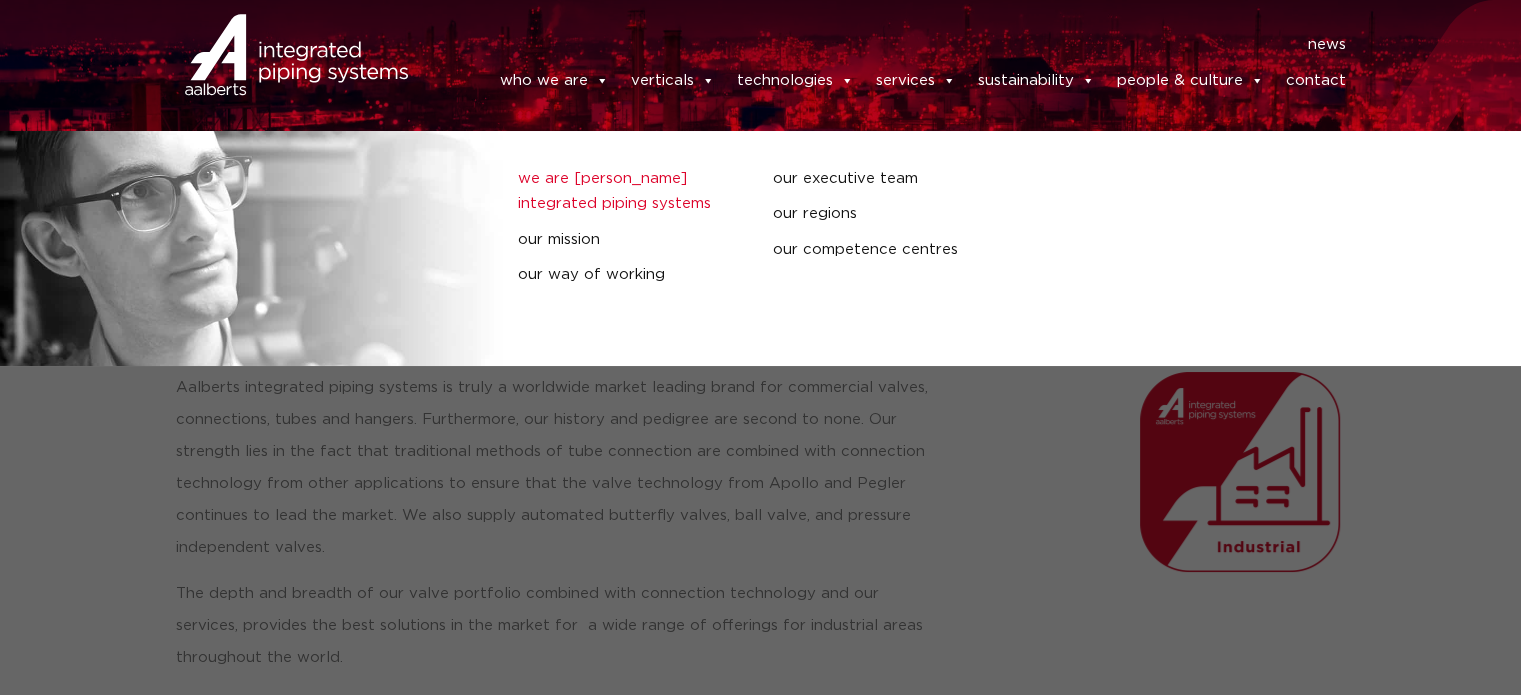 click on "we are [PERSON_NAME] integrated piping systems" at bounding box center (630, 191) 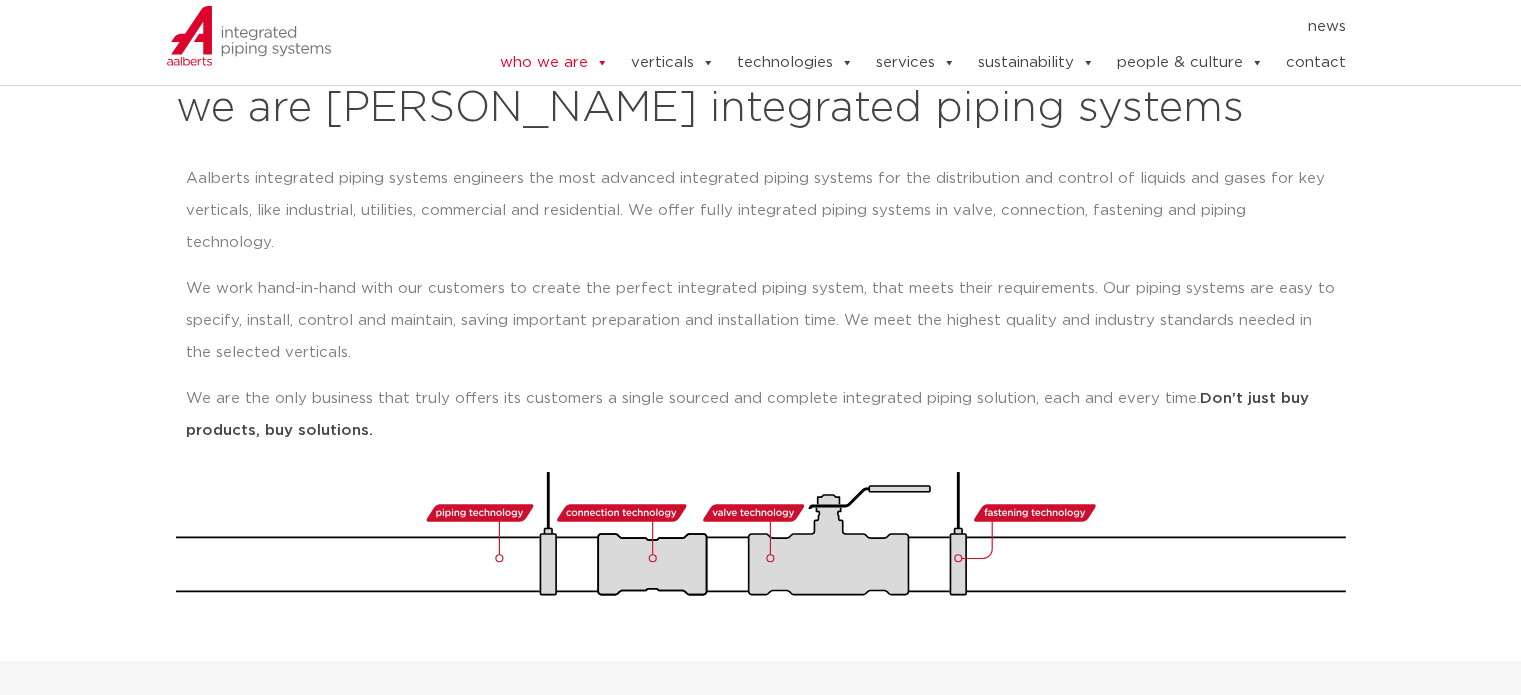 scroll, scrollTop: 300, scrollLeft: 0, axis: vertical 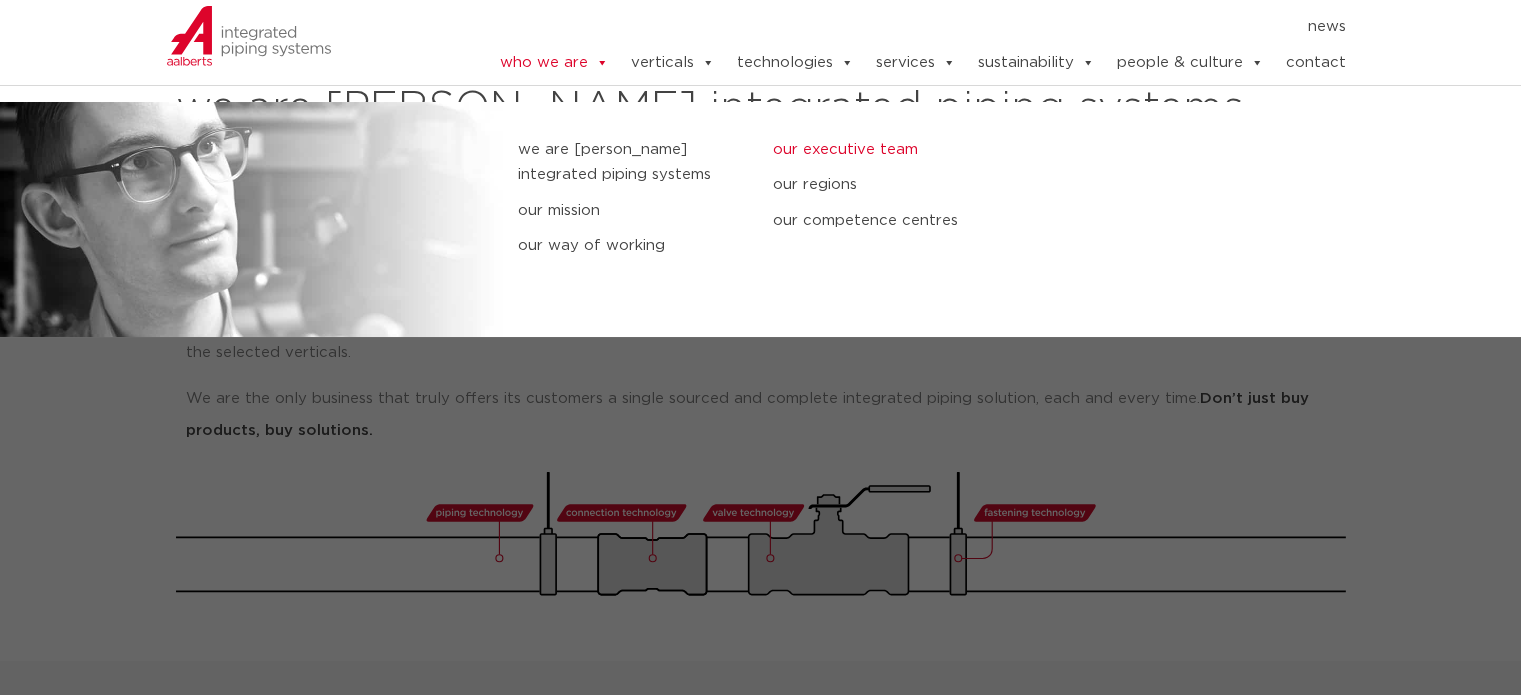 click on "our executive team" at bounding box center [885, 150] 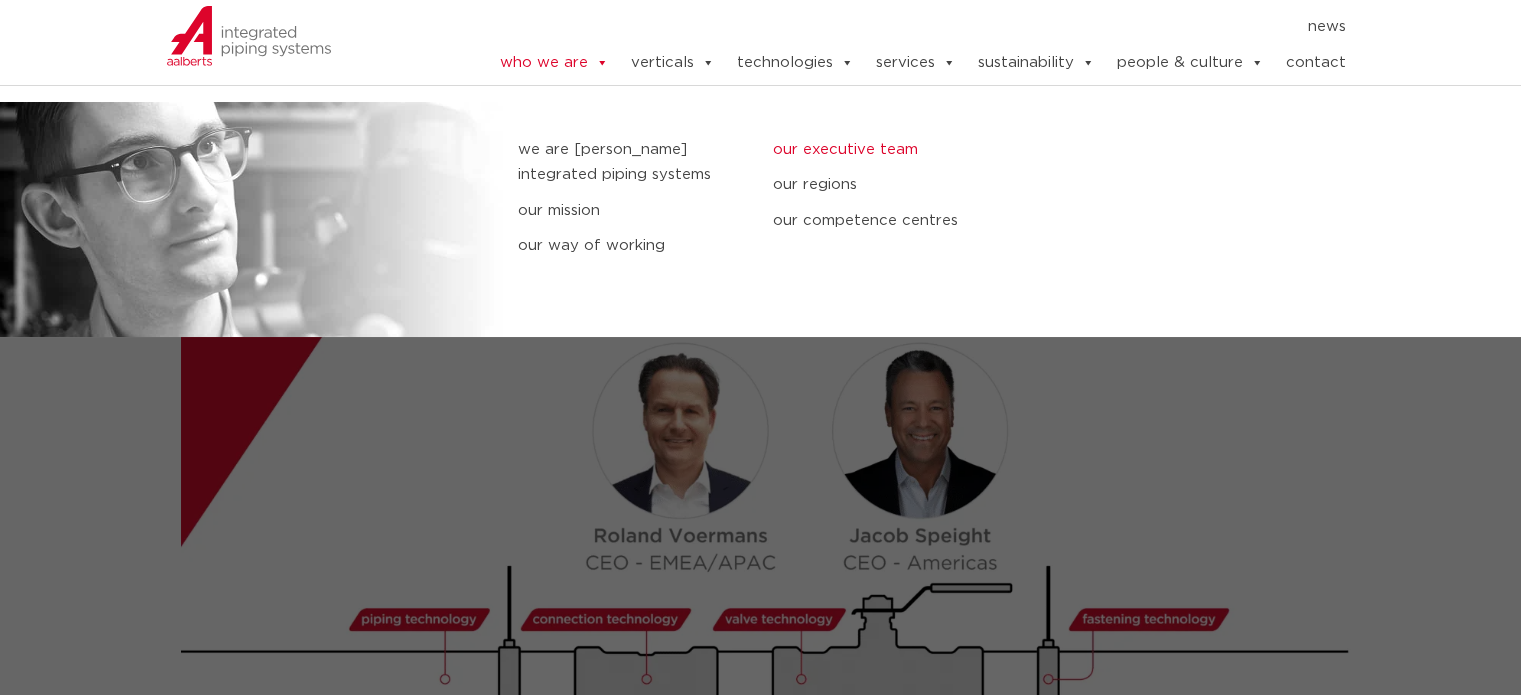 scroll, scrollTop: 2130, scrollLeft: 0, axis: vertical 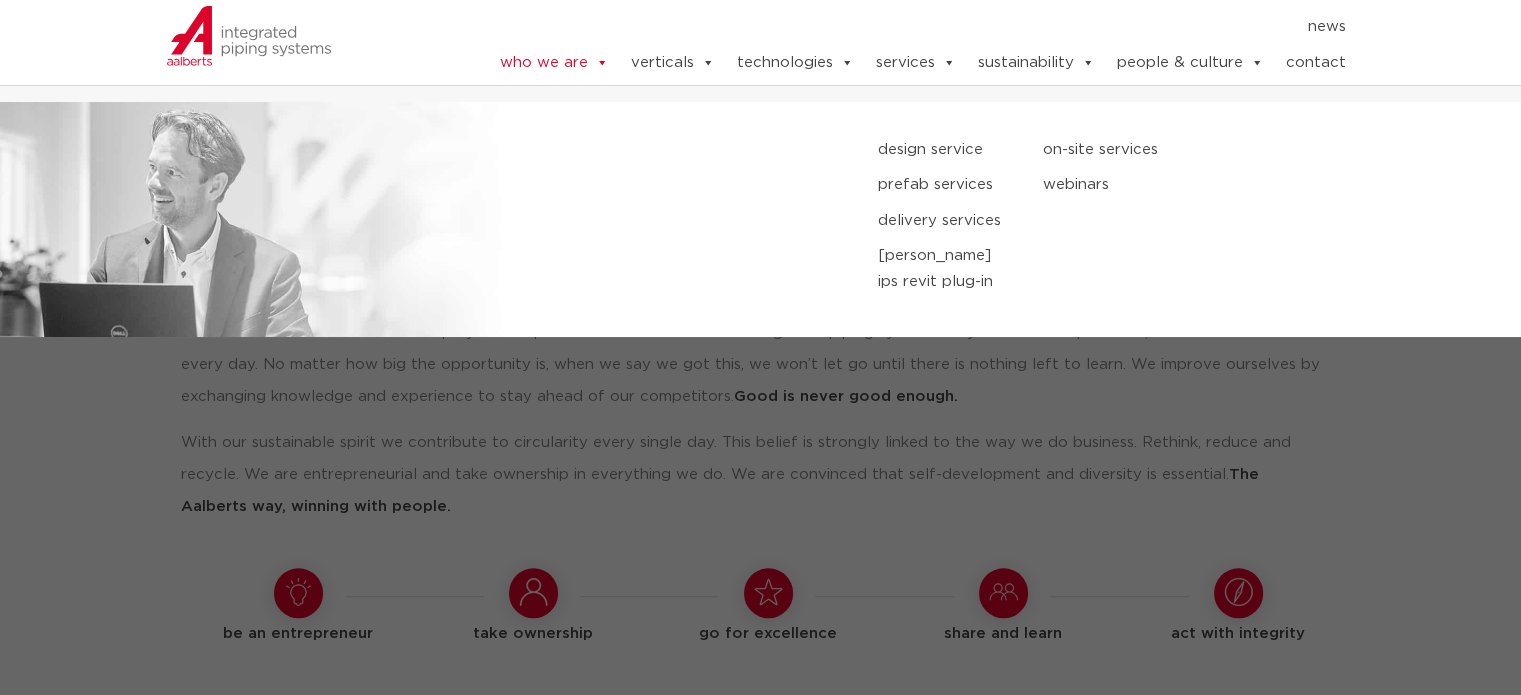 click on "design service" at bounding box center [945, 150] 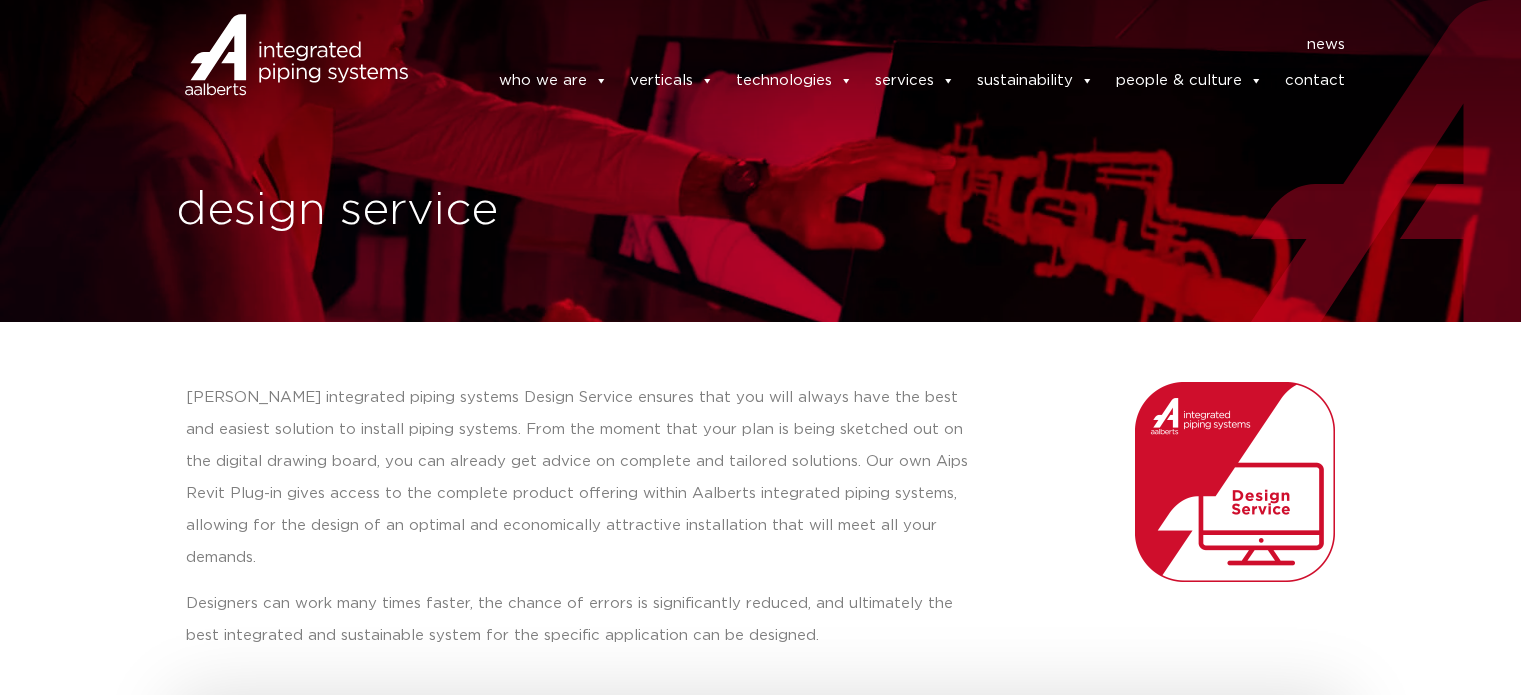 scroll, scrollTop: 0, scrollLeft: 0, axis: both 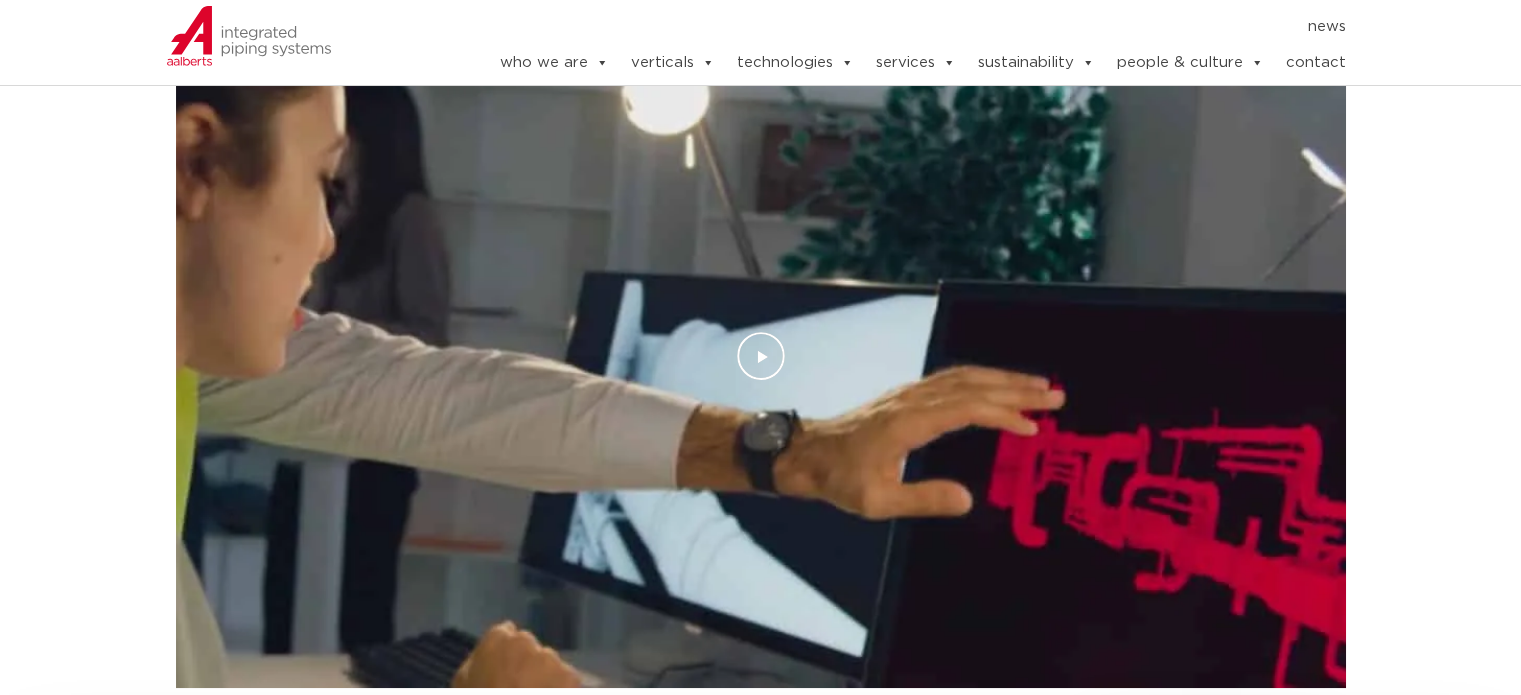 click at bounding box center [761, 357] 